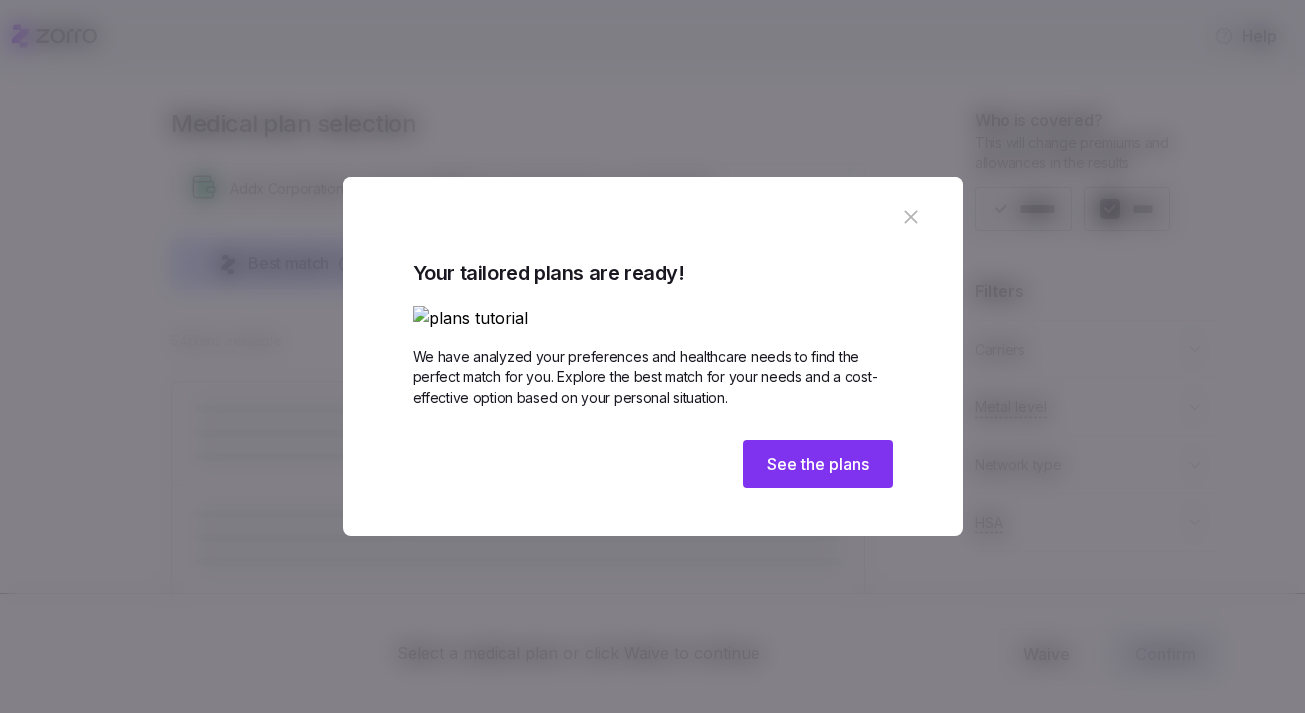 scroll, scrollTop: 0, scrollLeft: 0, axis: both 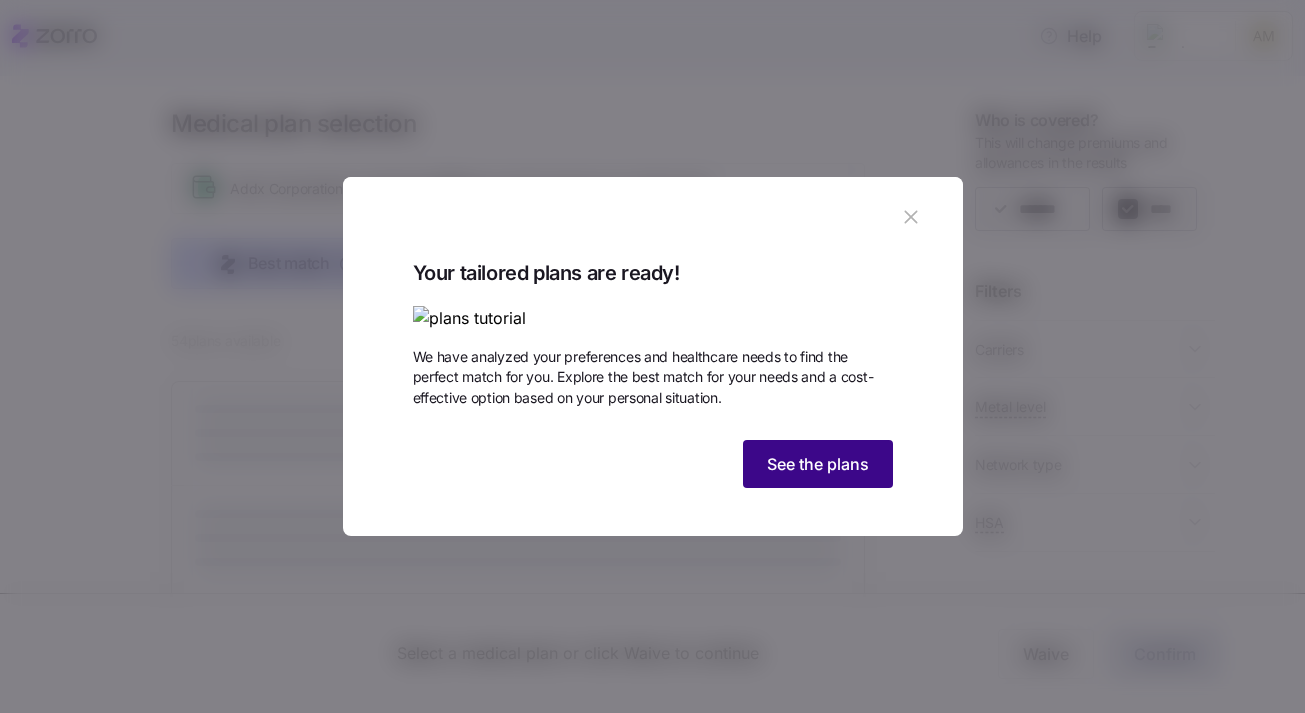 click on "See the plans" at bounding box center (818, 464) 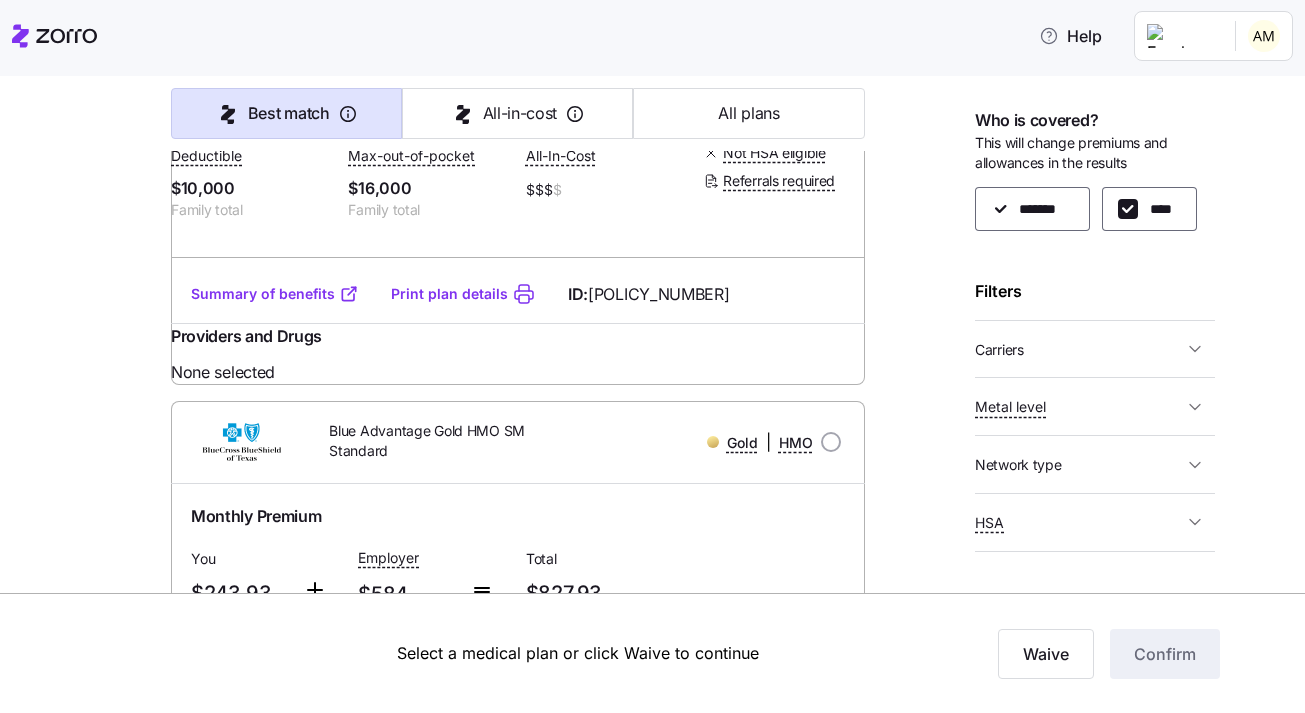 scroll, scrollTop: 17950, scrollLeft: 0, axis: vertical 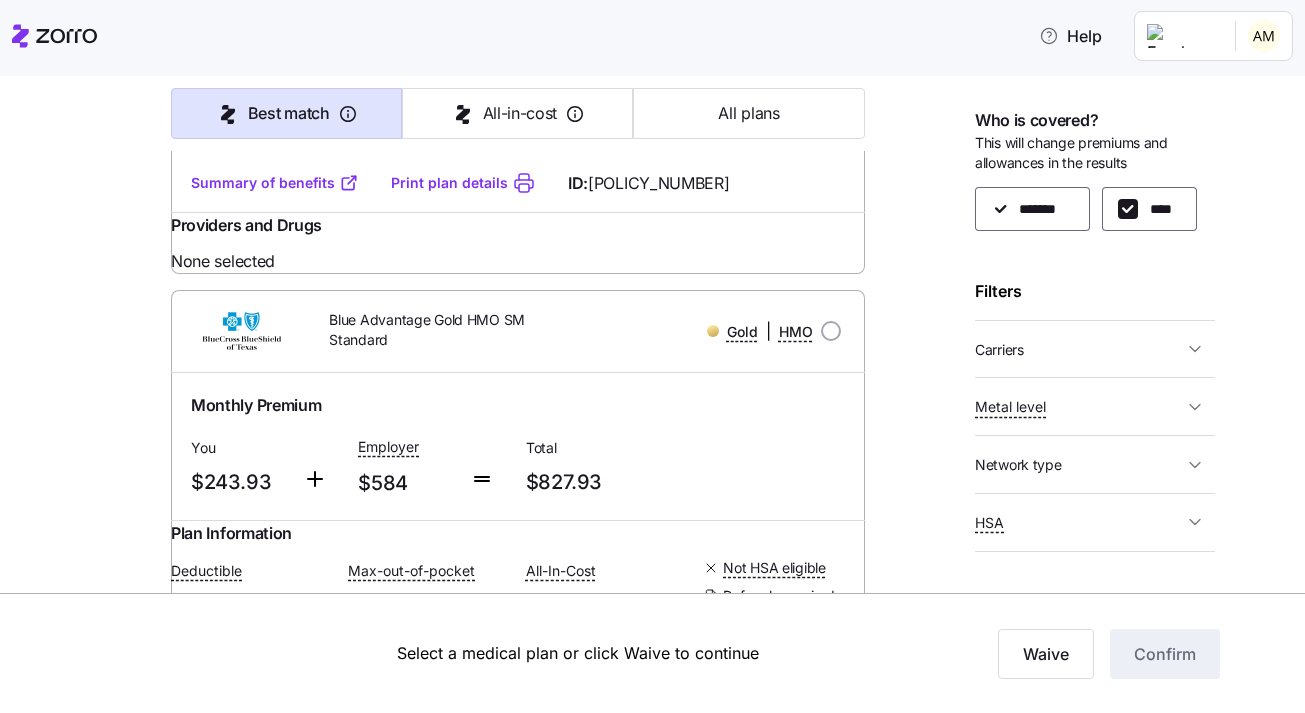 click on "Summary of benefits" at bounding box center [275, -1455] 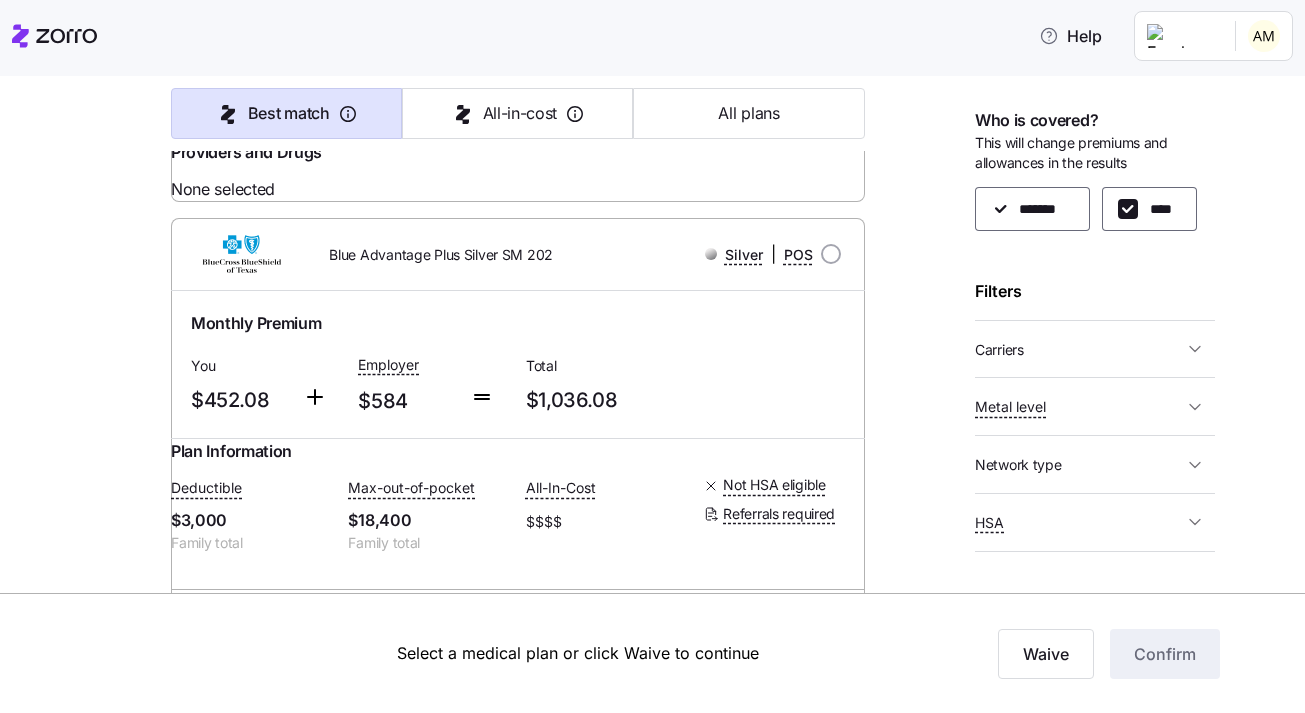 scroll, scrollTop: 26758, scrollLeft: 0, axis: vertical 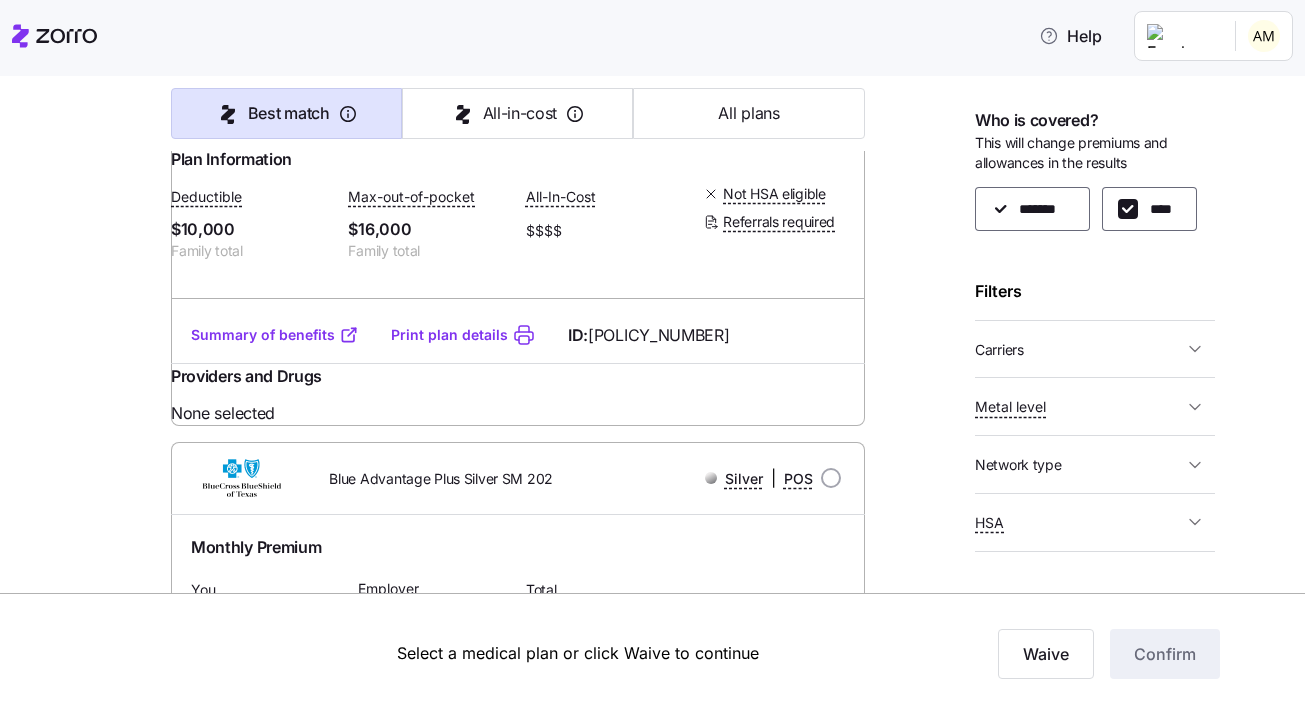 click on "Summary of benefits" at bounding box center [275, -2294] 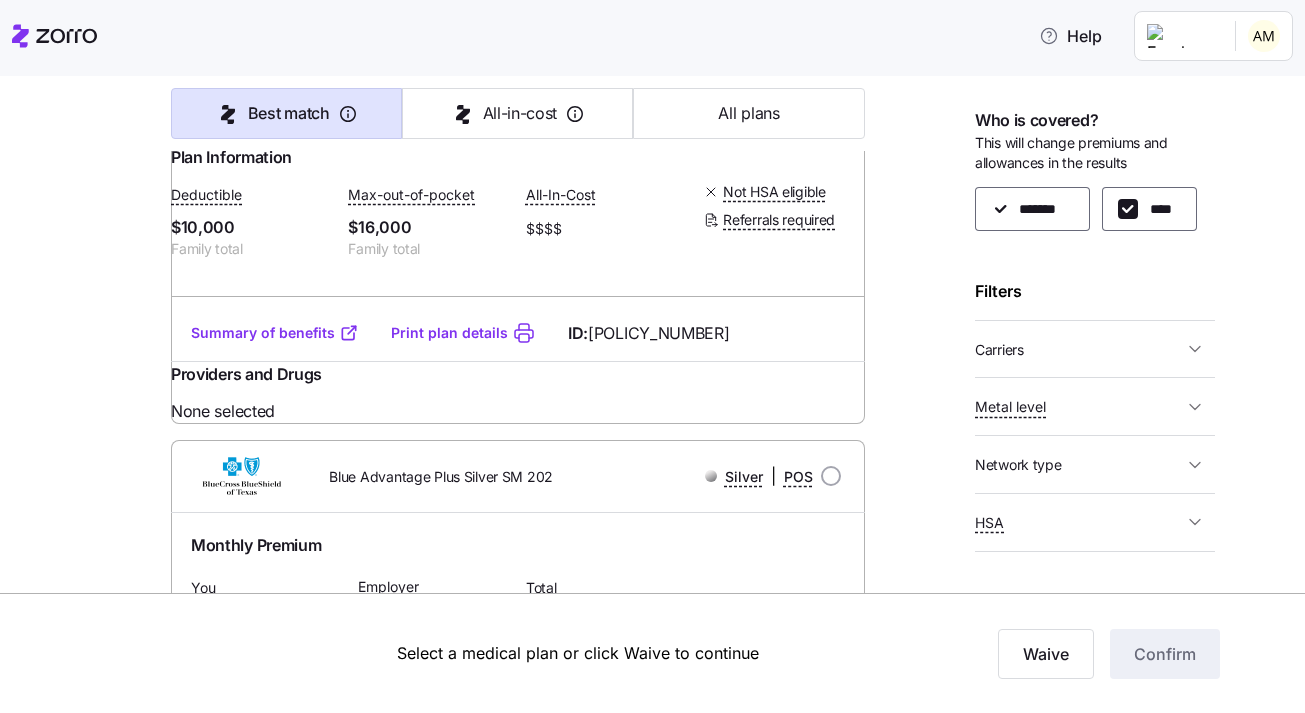 scroll, scrollTop: 26647, scrollLeft: 0, axis: vertical 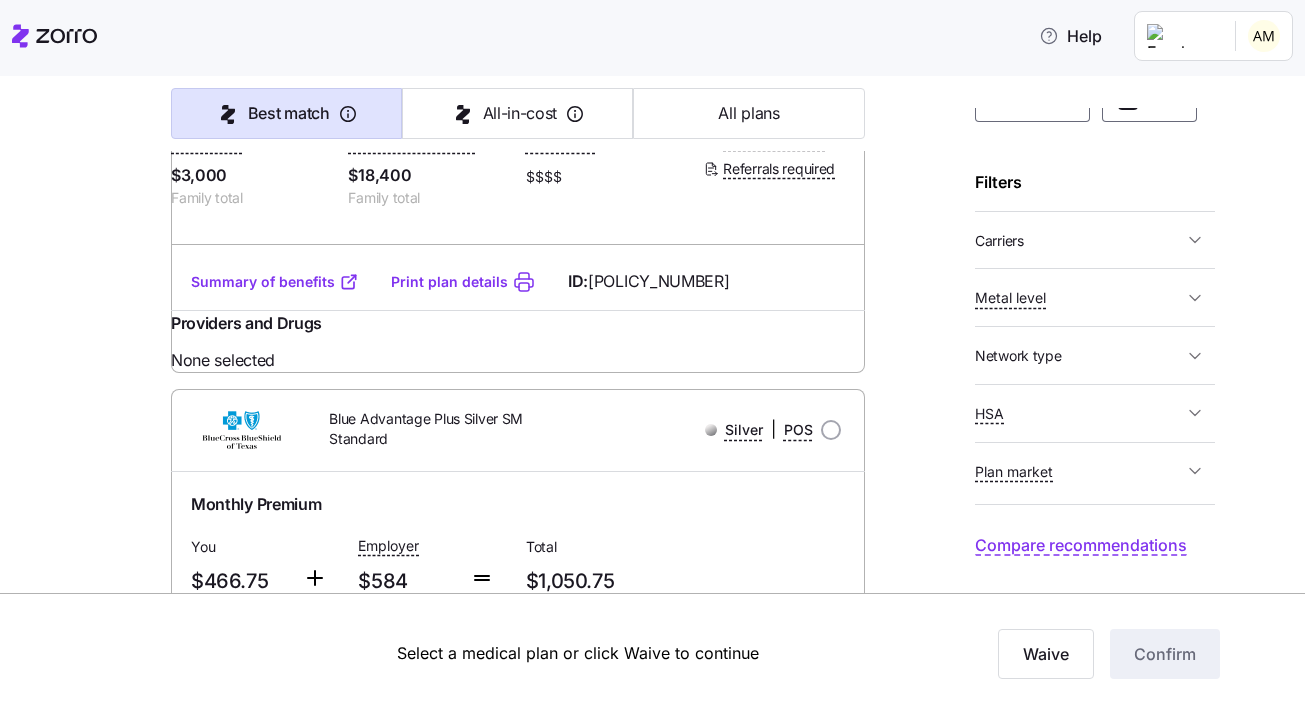 click 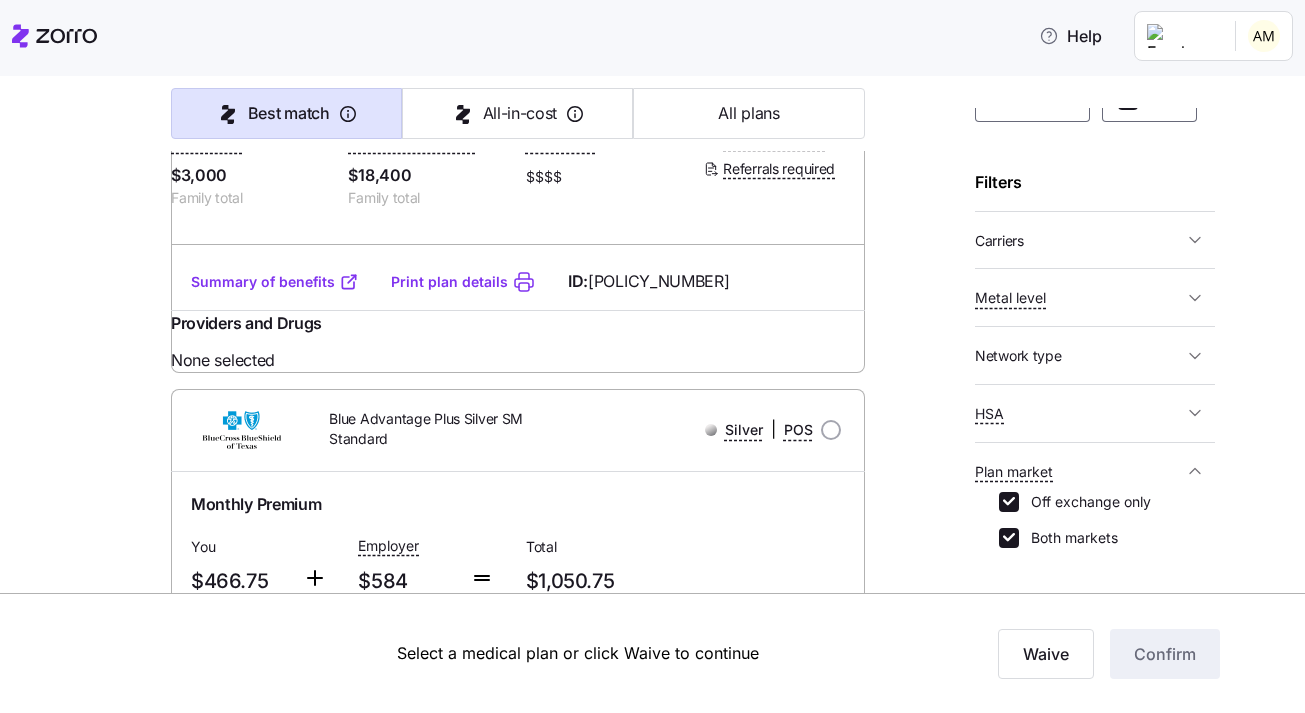 scroll, scrollTop: 181, scrollLeft: 0, axis: vertical 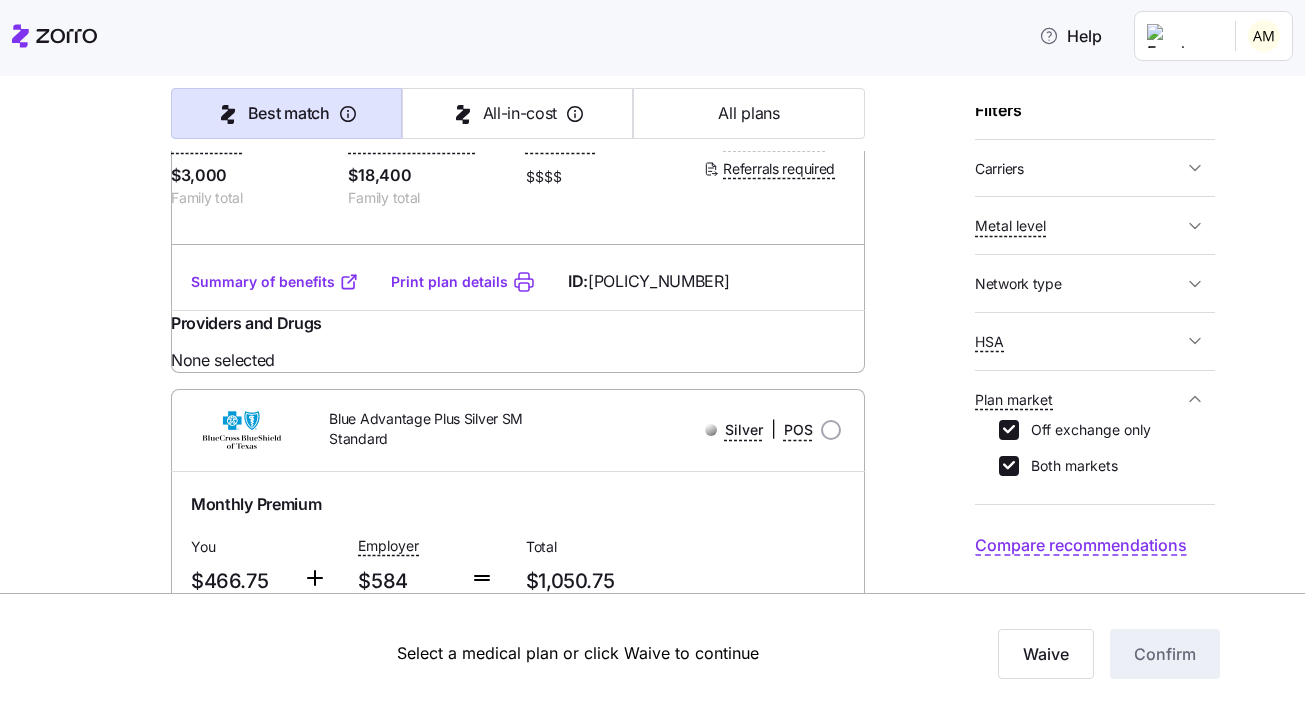 click 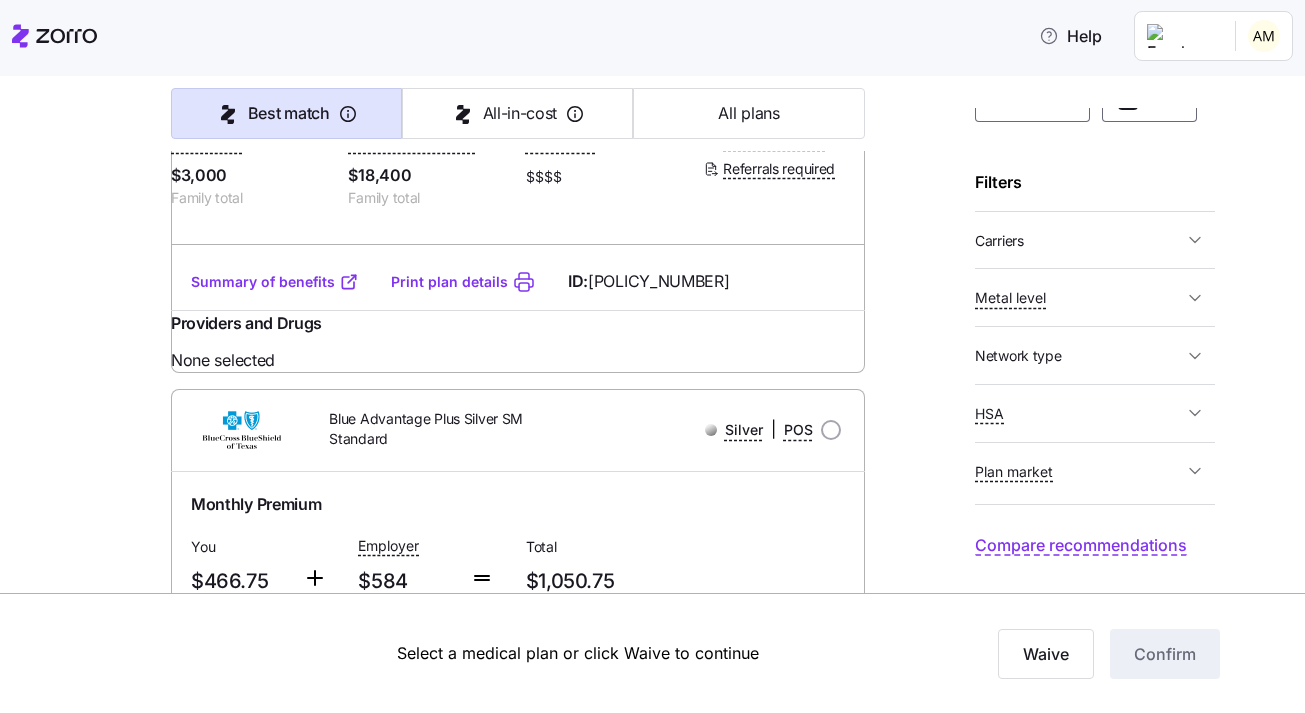 scroll, scrollTop: 109, scrollLeft: 0, axis: vertical 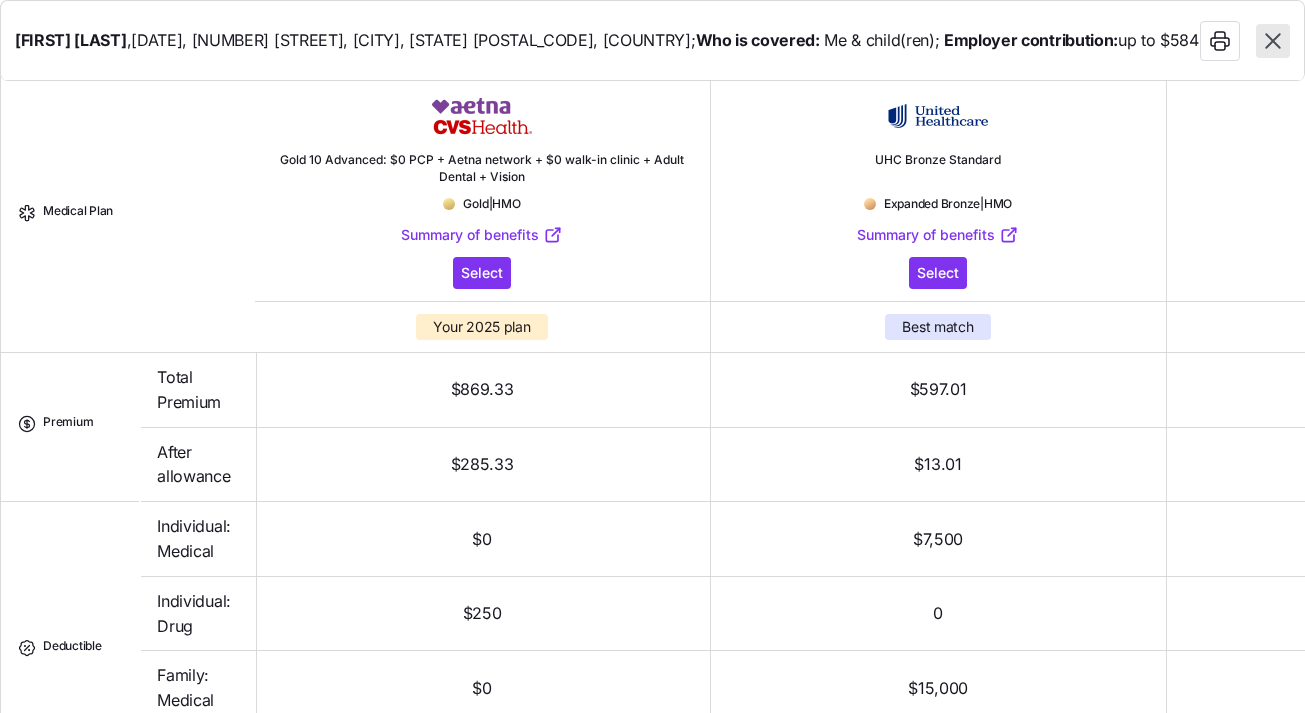 click 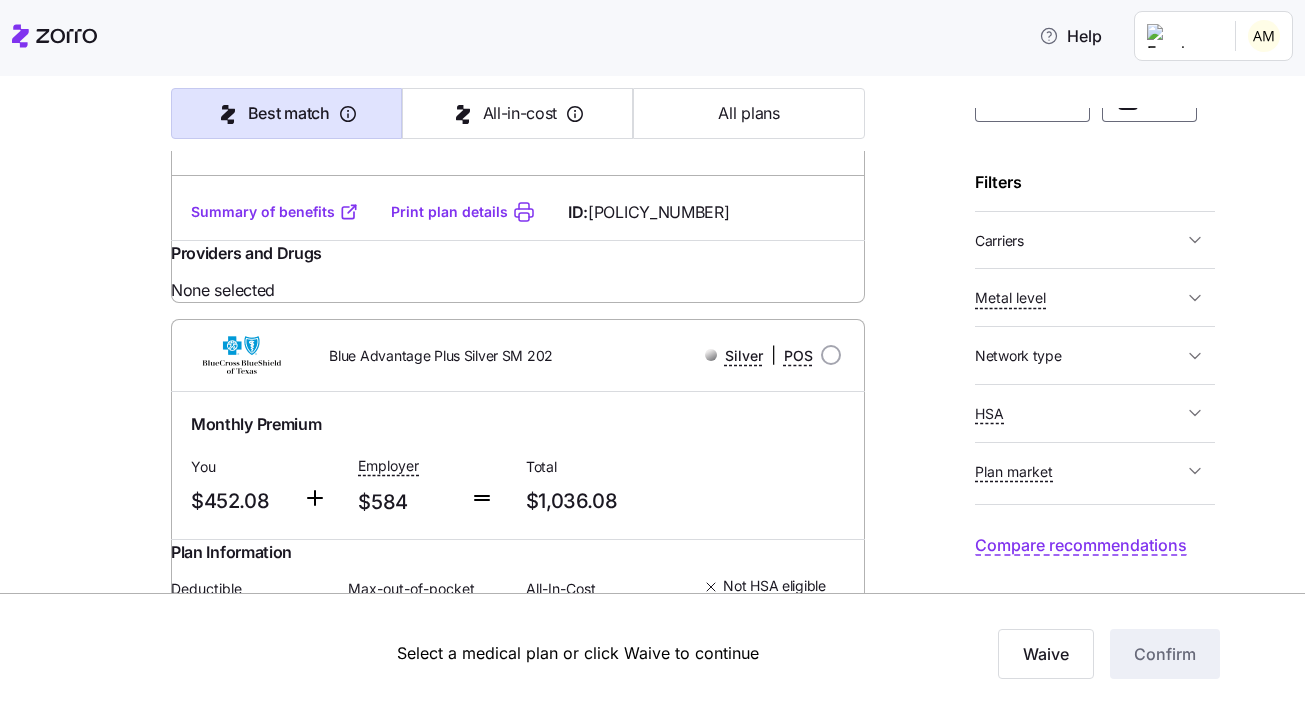 scroll, scrollTop: 27104, scrollLeft: 0, axis: vertical 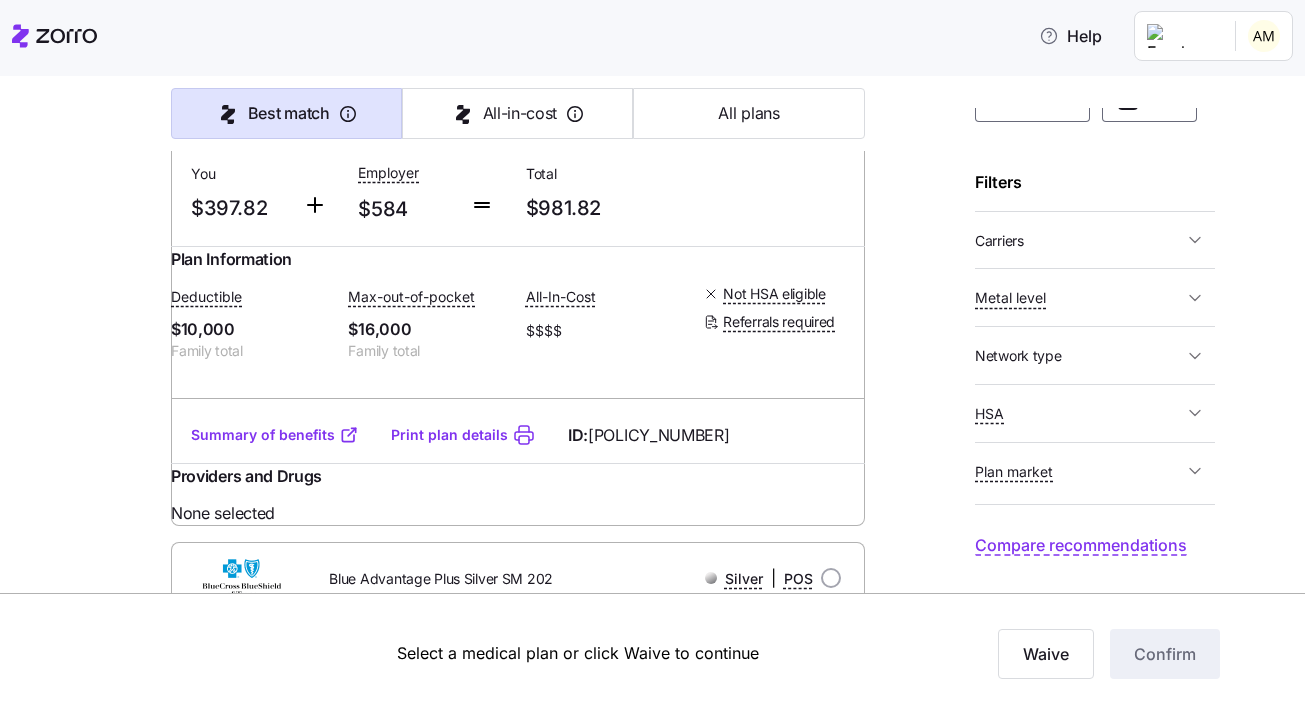 click at bounding box center [831, -2567] 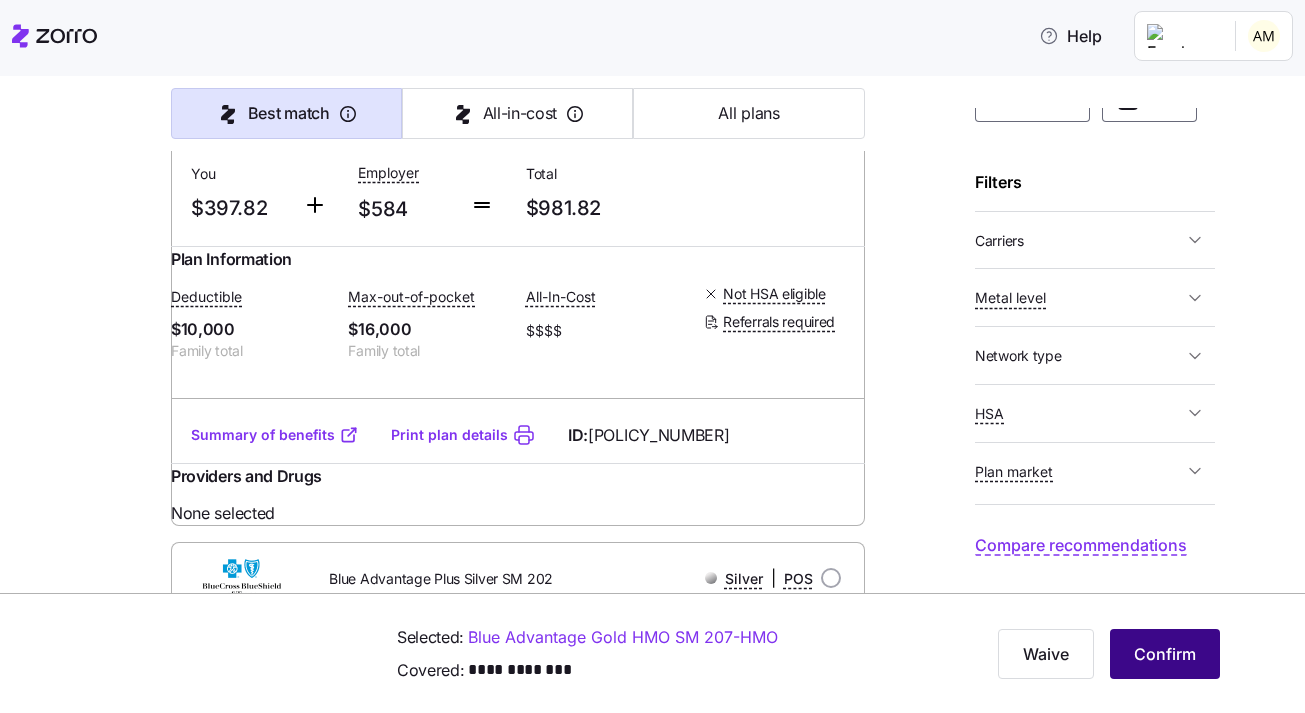 click on "Confirm" at bounding box center [1165, 654] 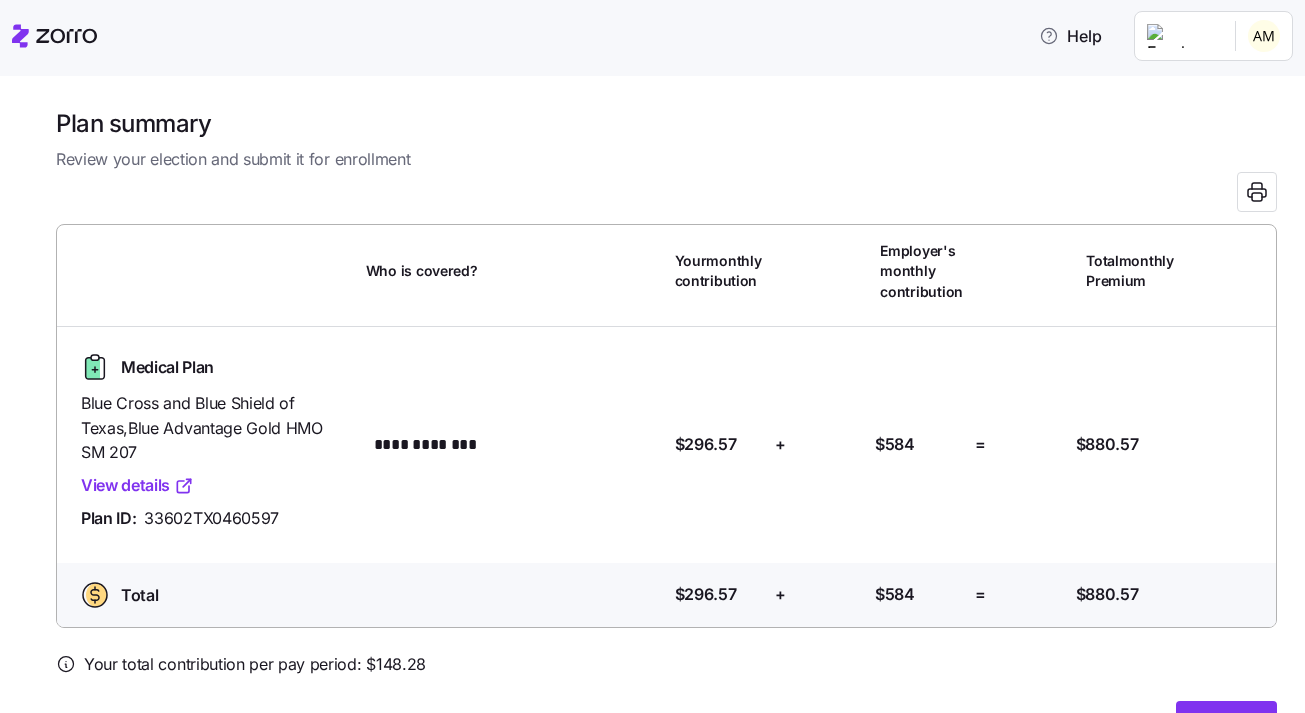 scroll, scrollTop: 37, scrollLeft: 0, axis: vertical 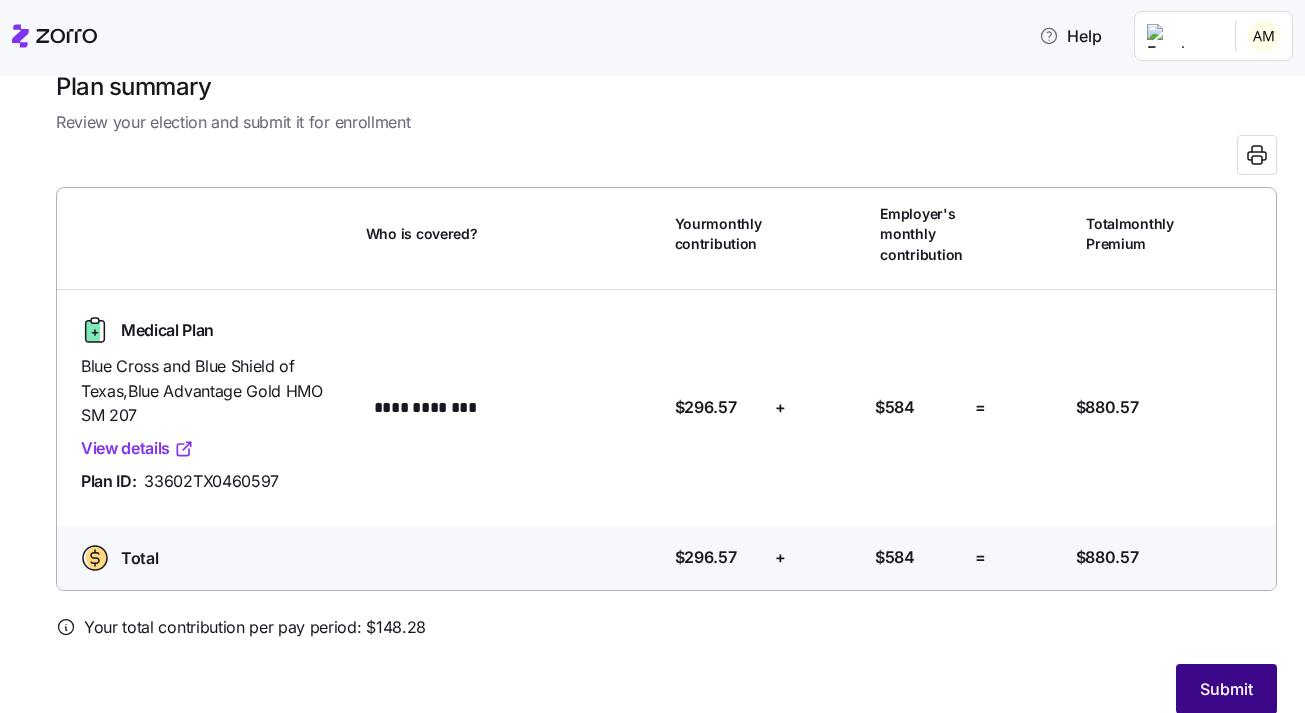 click on "Submit" at bounding box center (1226, 689) 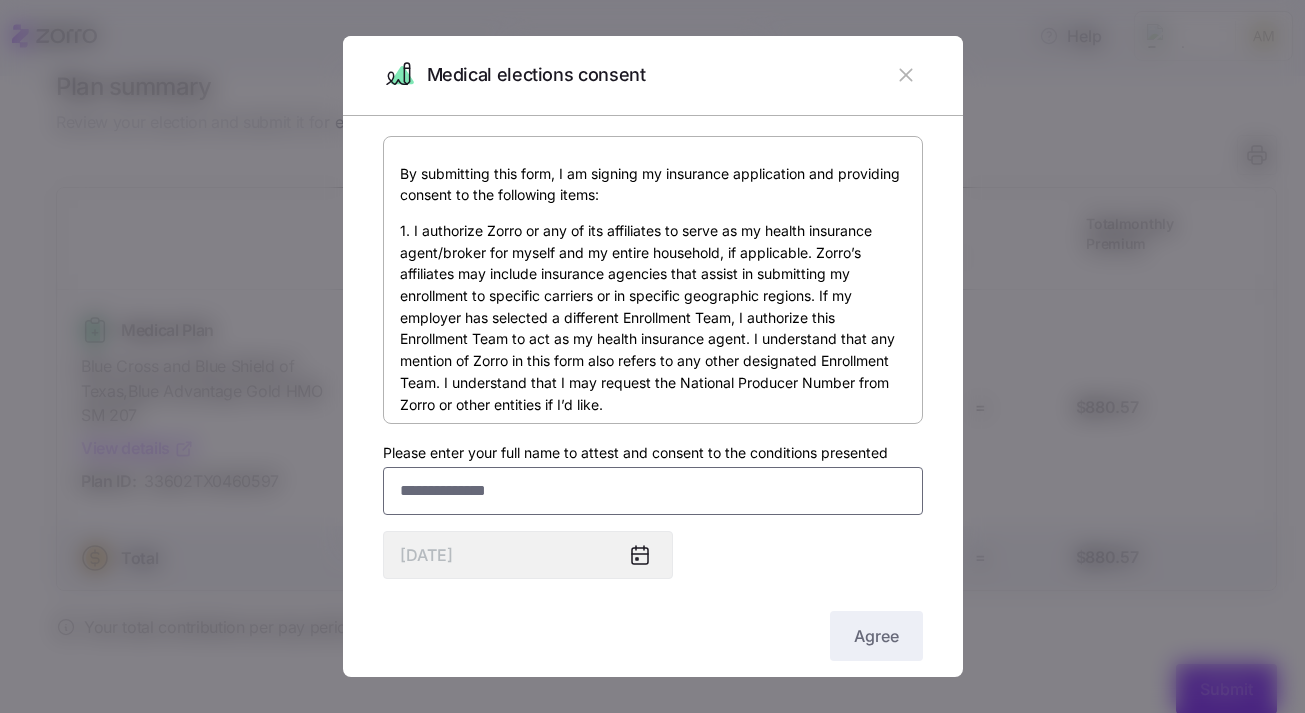 click on "Please enter your full name to attest and consent to the conditions presented" at bounding box center (653, 491) 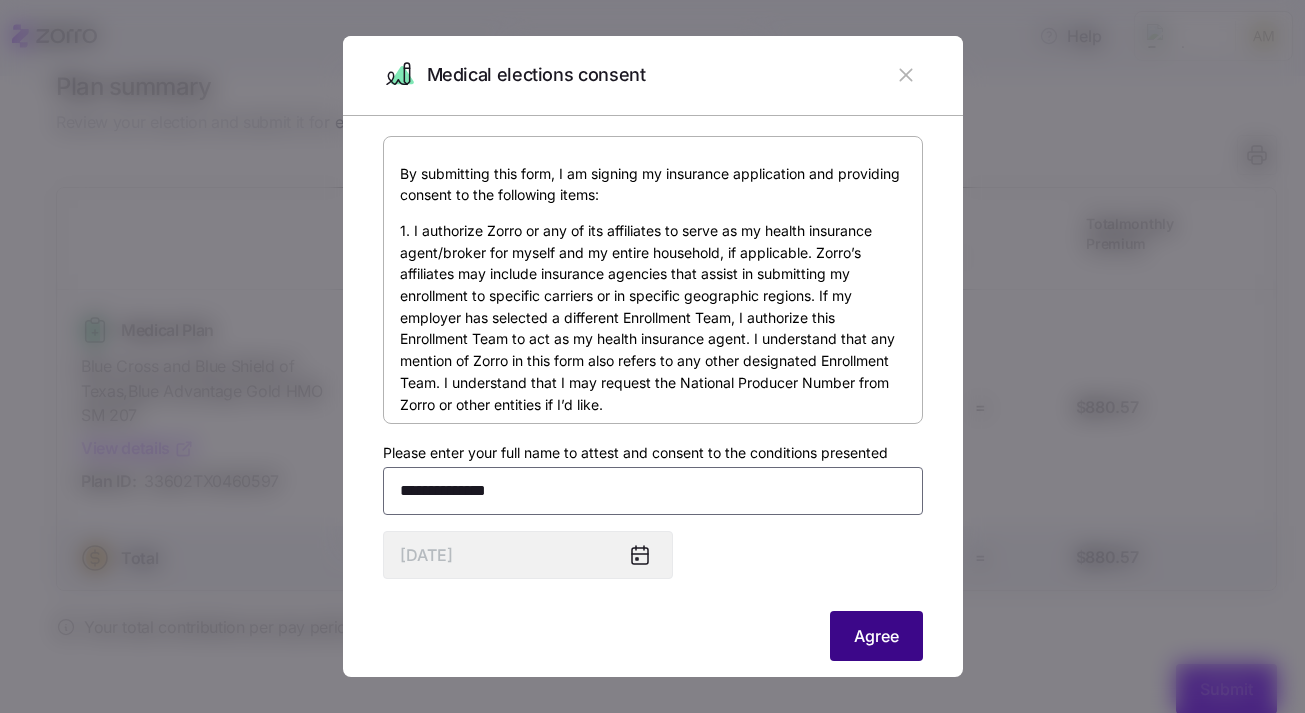 type on "**********" 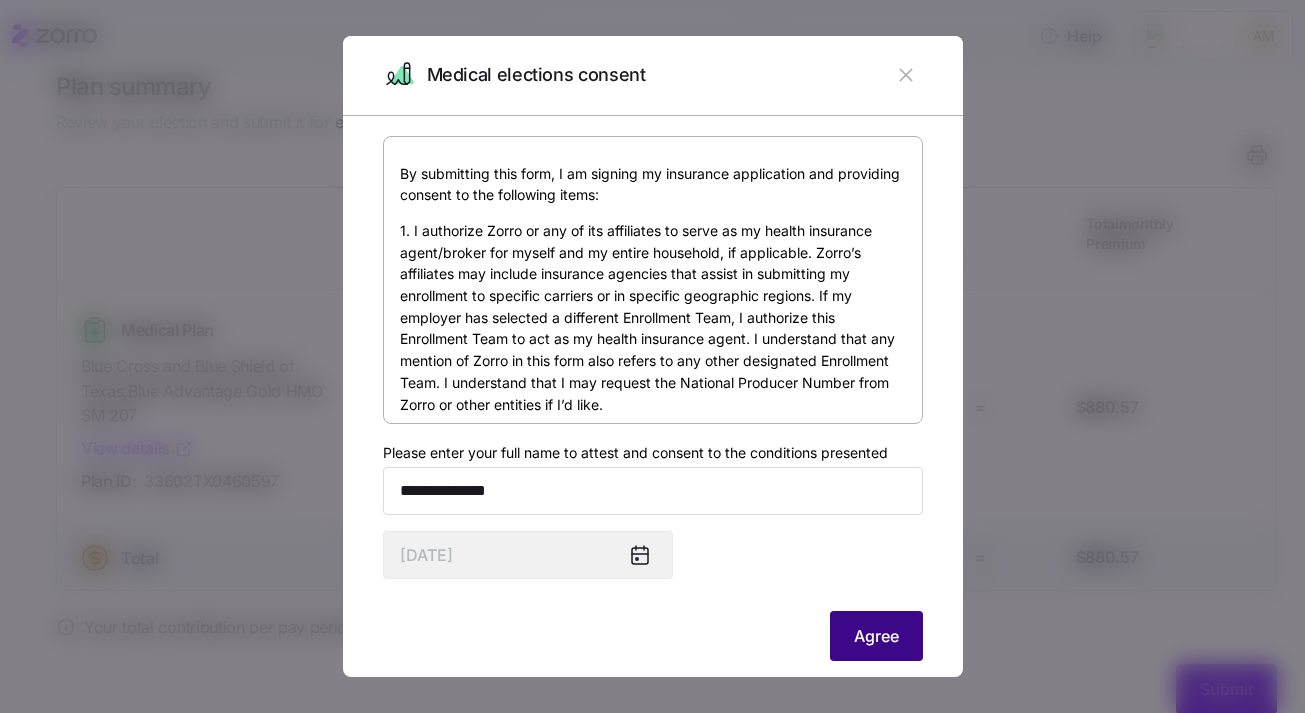 click on "Agree" at bounding box center [876, 636] 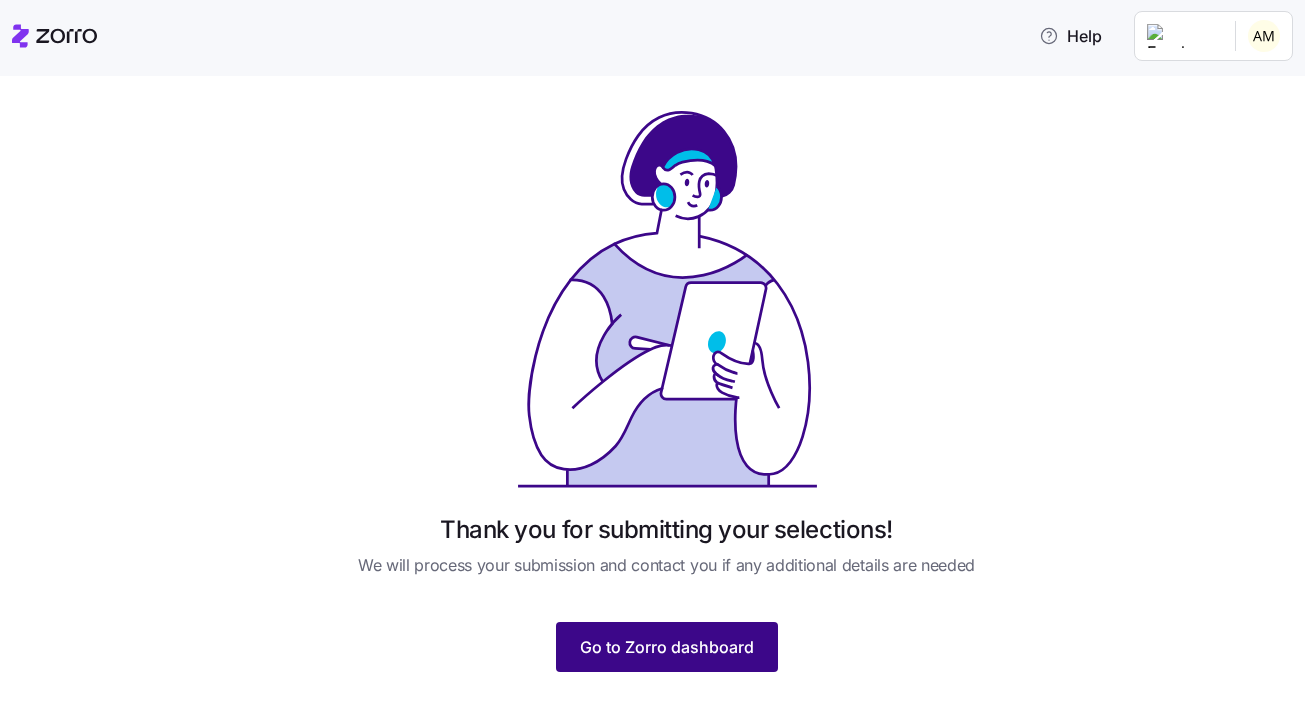 click on "Go to Zorro dashboard" at bounding box center (667, 647) 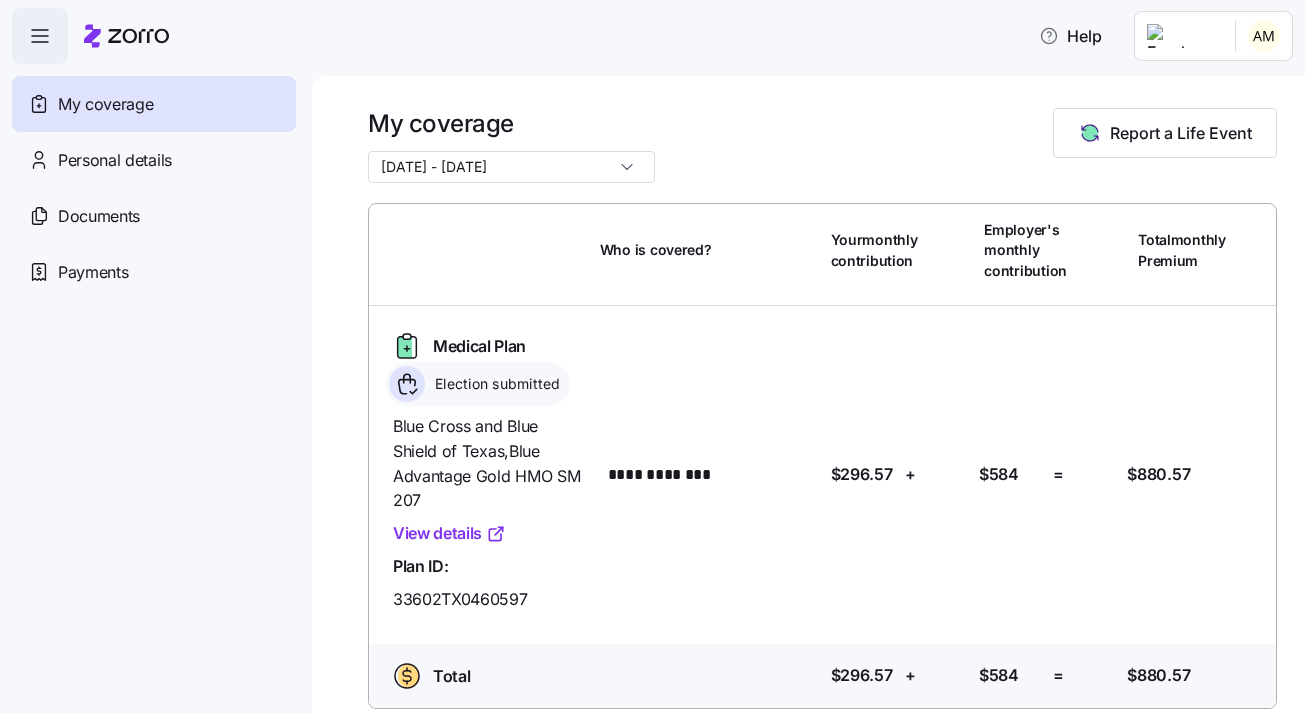 scroll, scrollTop: 20, scrollLeft: 0, axis: vertical 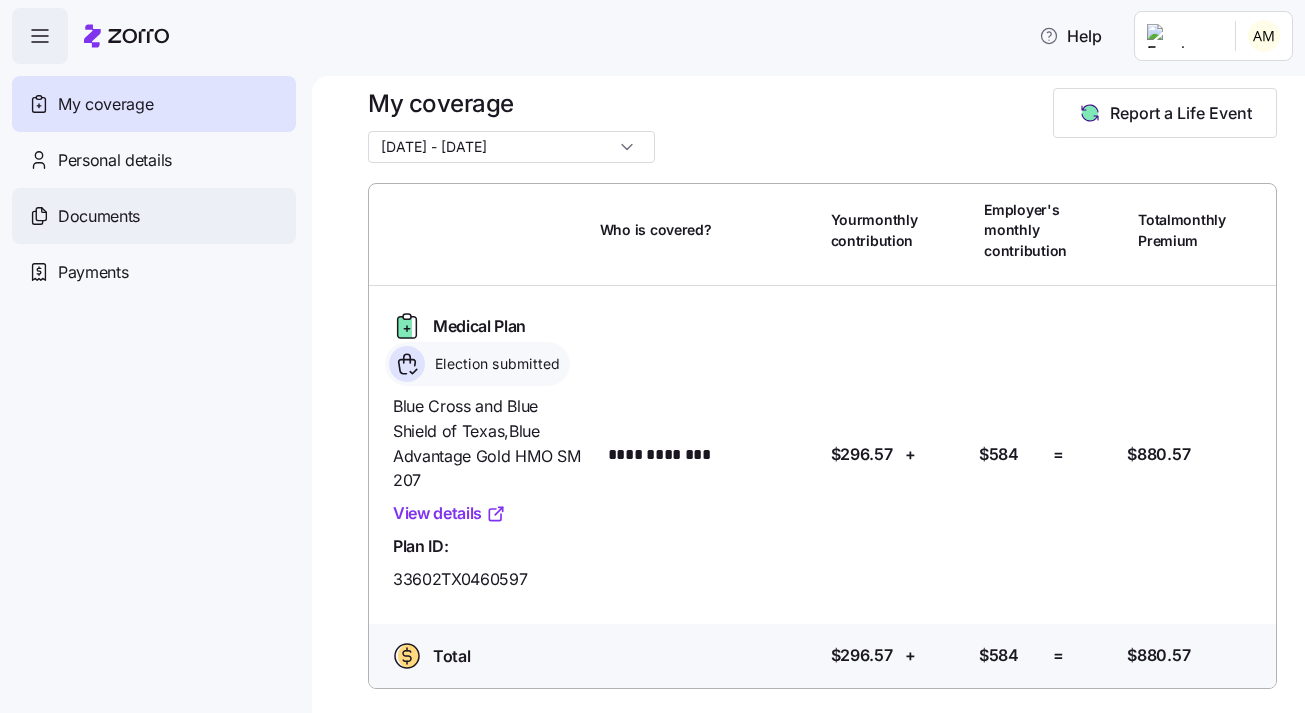 click on "Documents" at bounding box center [99, 216] 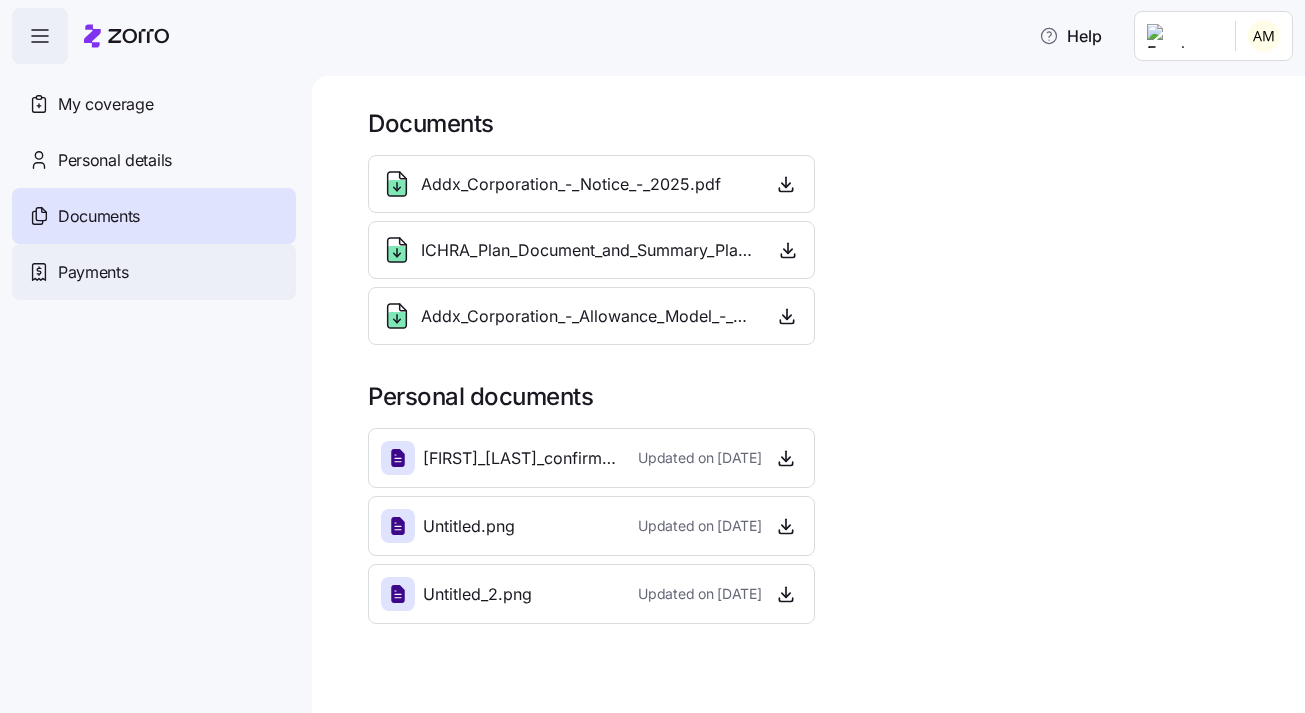 click on "Payments" at bounding box center [93, 272] 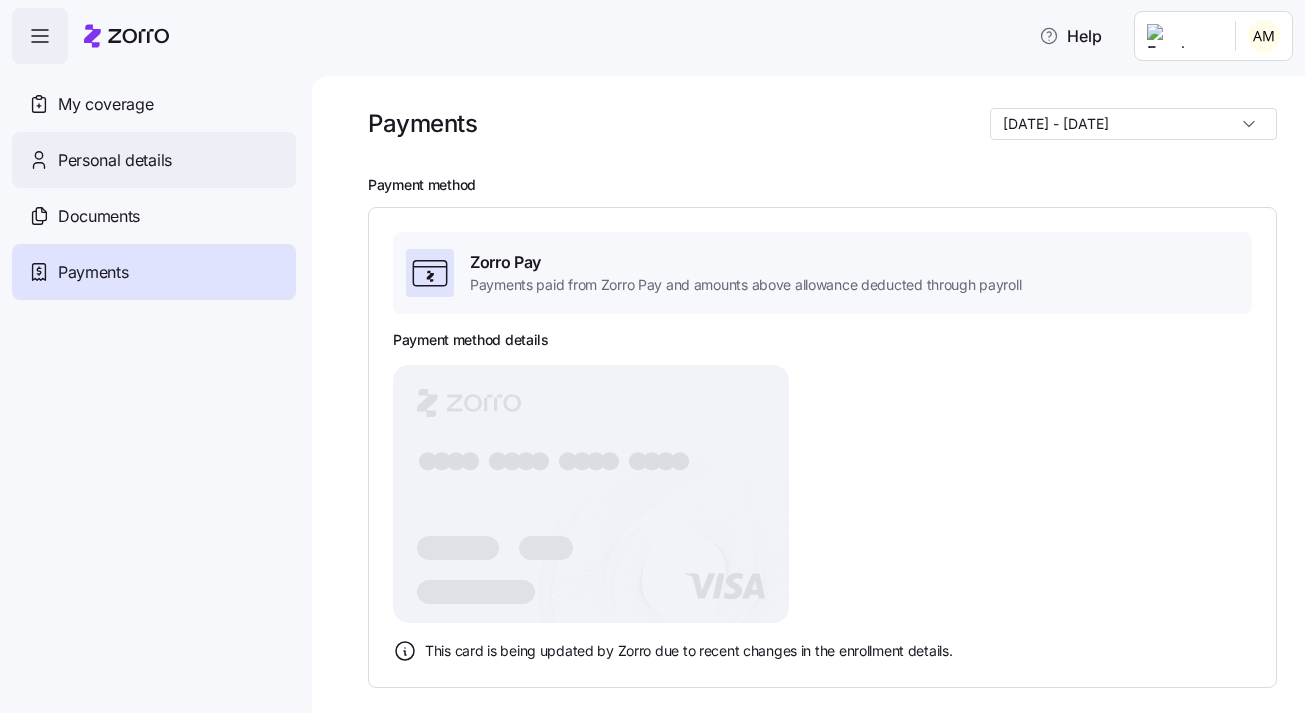click on "Personal details" at bounding box center (115, 160) 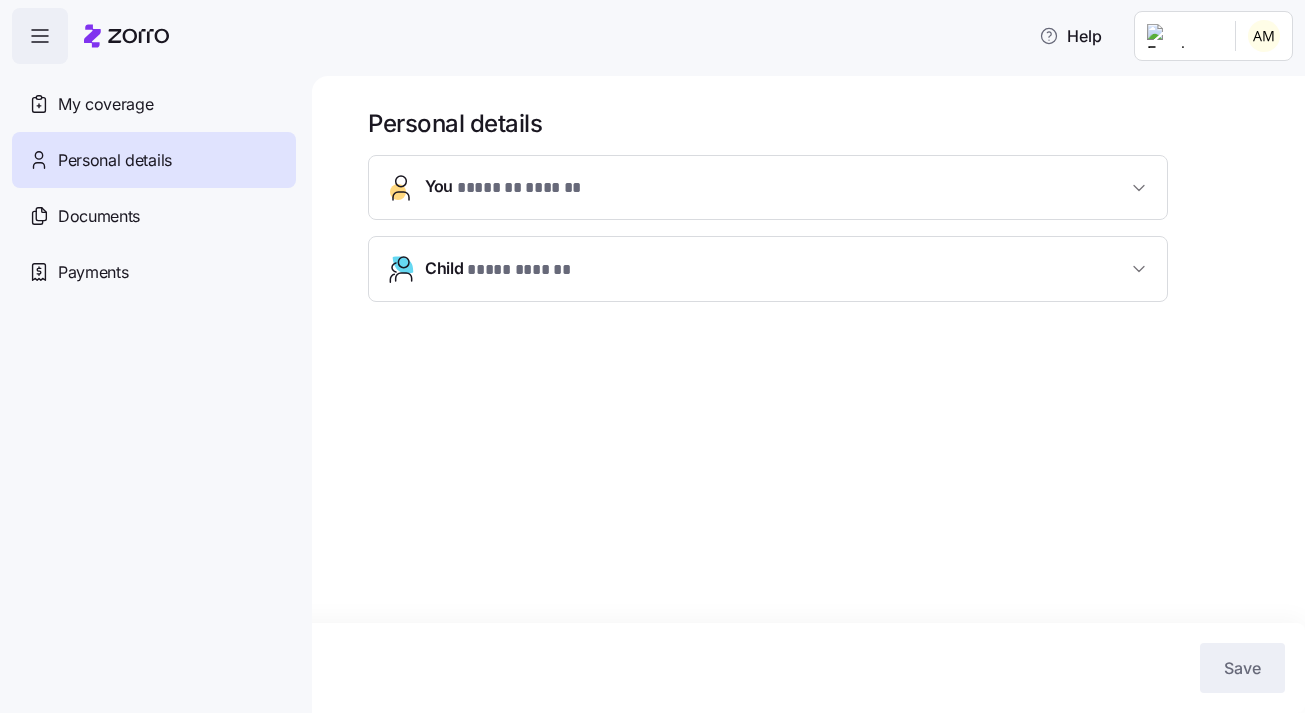 click on "Child * ****   ****** *" at bounding box center (768, 269) 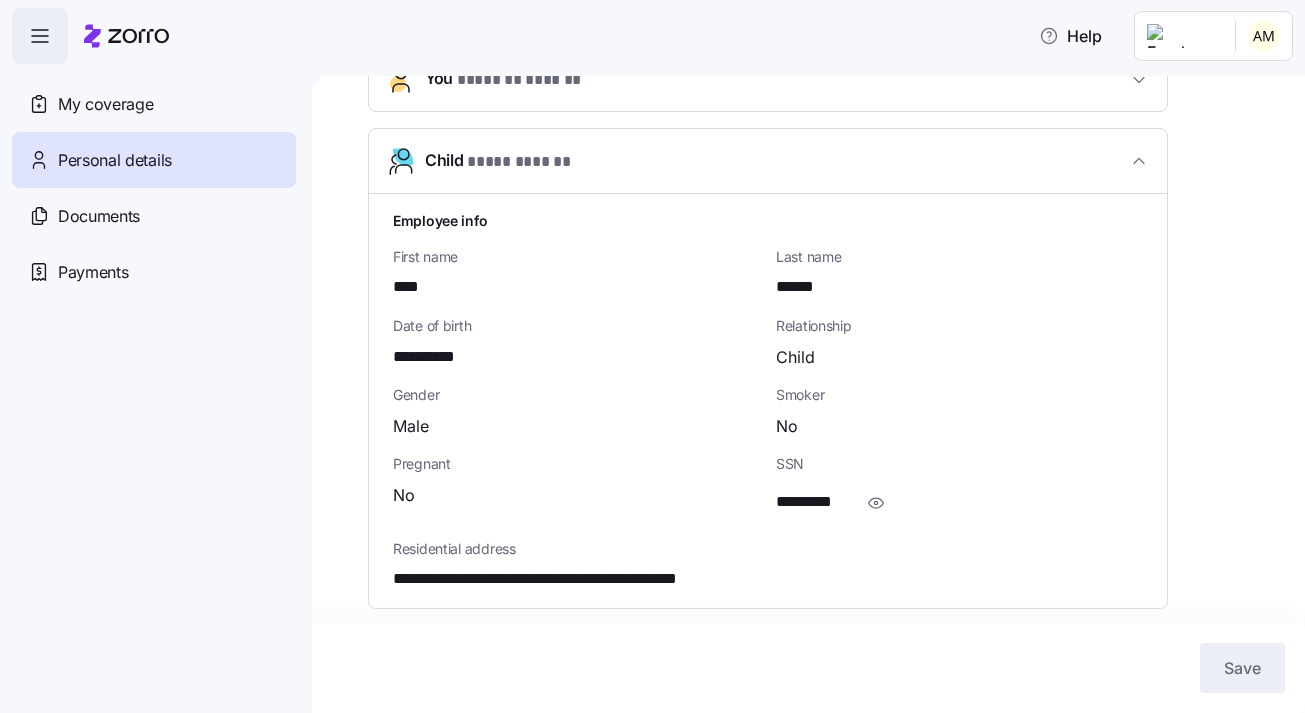 scroll, scrollTop: 0, scrollLeft: 0, axis: both 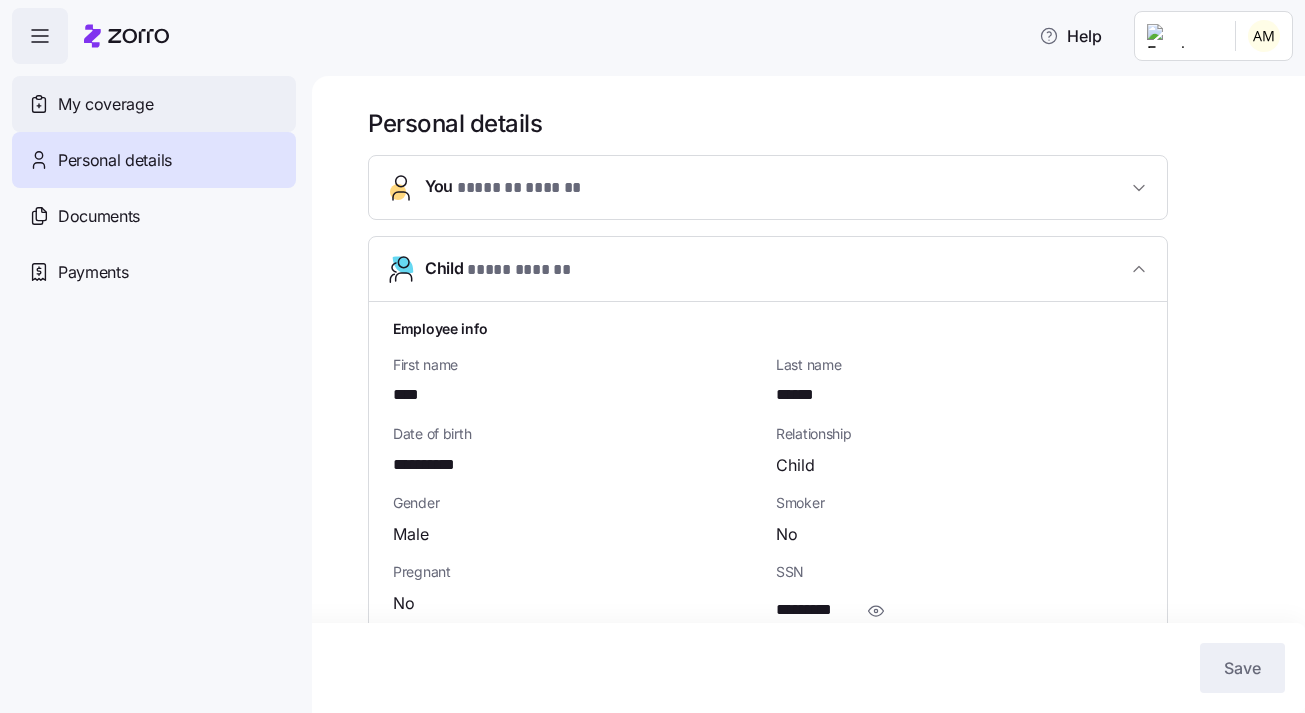 click on "My coverage" at bounding box center [105, 104] 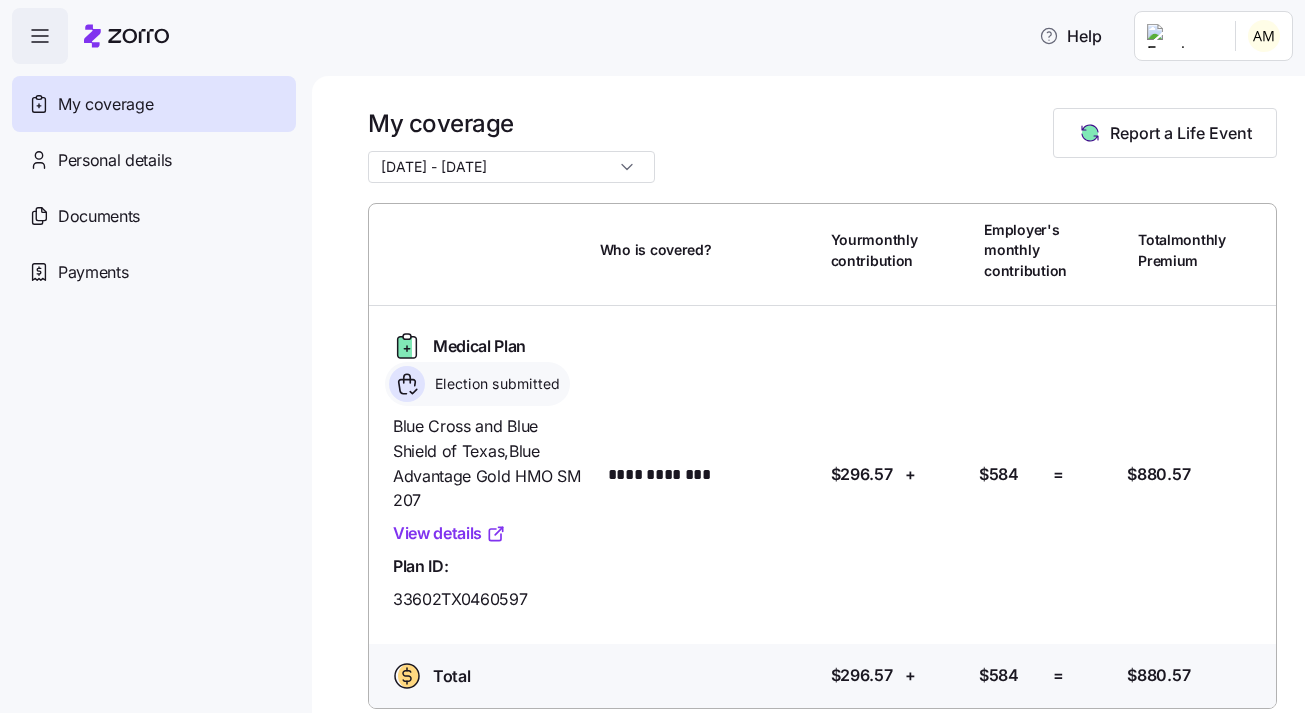 scroll, scrollTop: 20, scrollLeft: 0, axis: vertical 